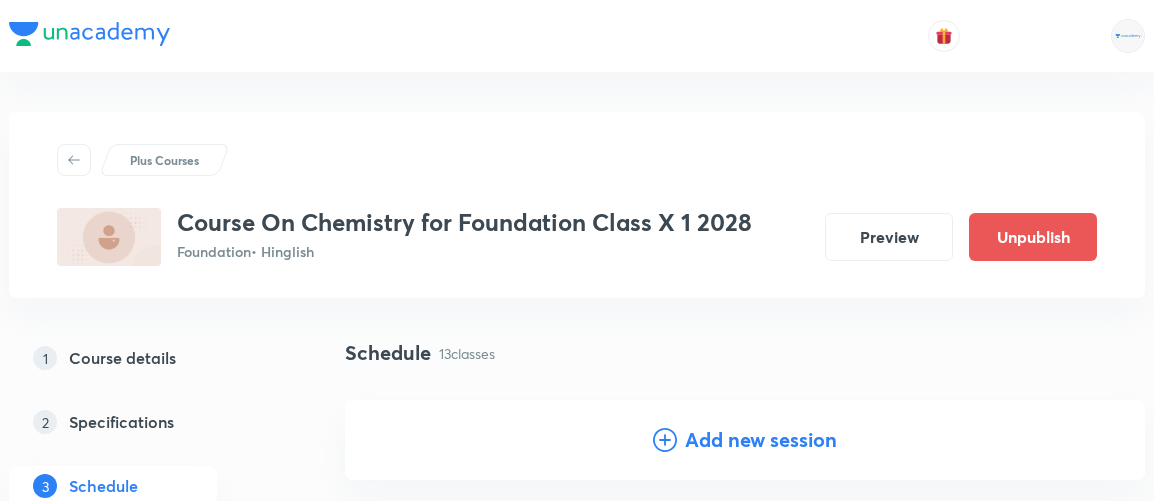 scroll, scrollTop: 992, scrollLeft: 0, axis: vertical 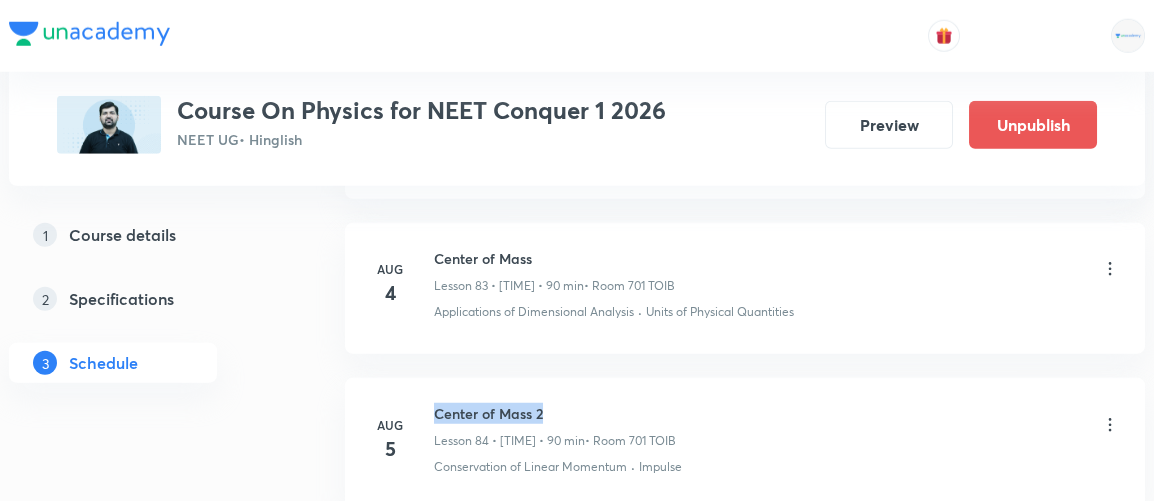 drag, startPoint x: 435, startPoint y: 340, endPoint x: 559, endPoint y: 341, distance: 124.004036 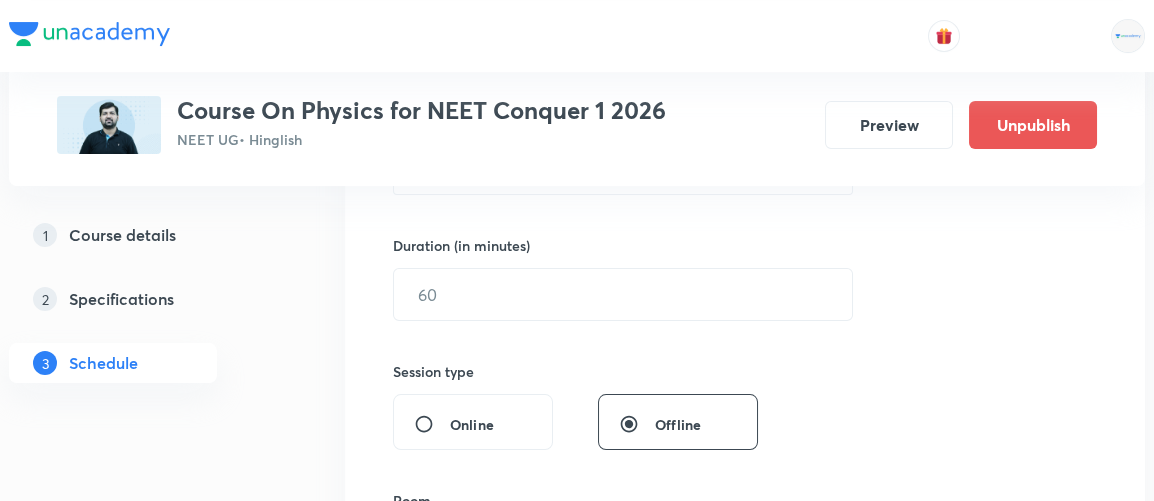 scroll, scrollTop: 0, scrollLeft: 0, axis: both 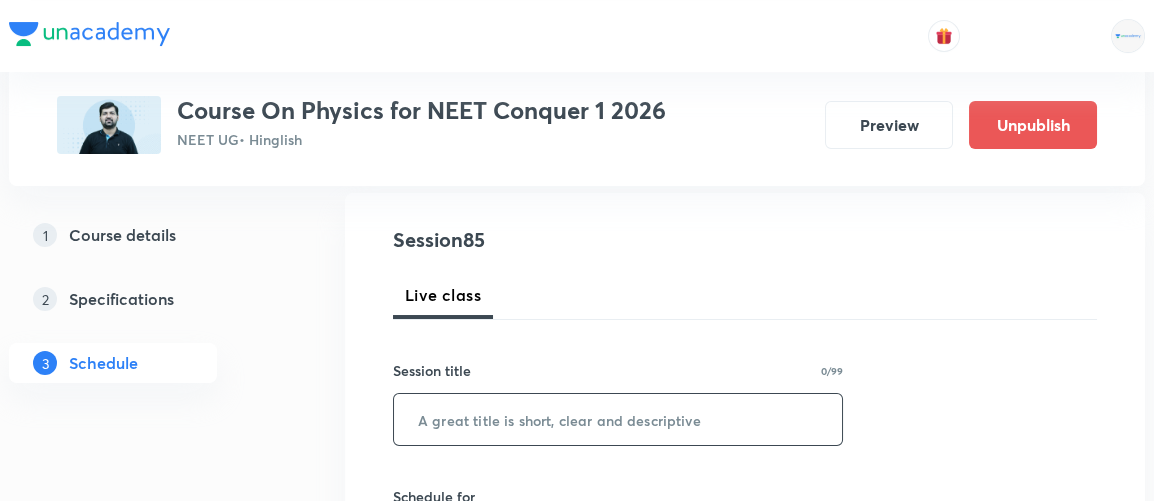 click at bounding box center [618, 419] 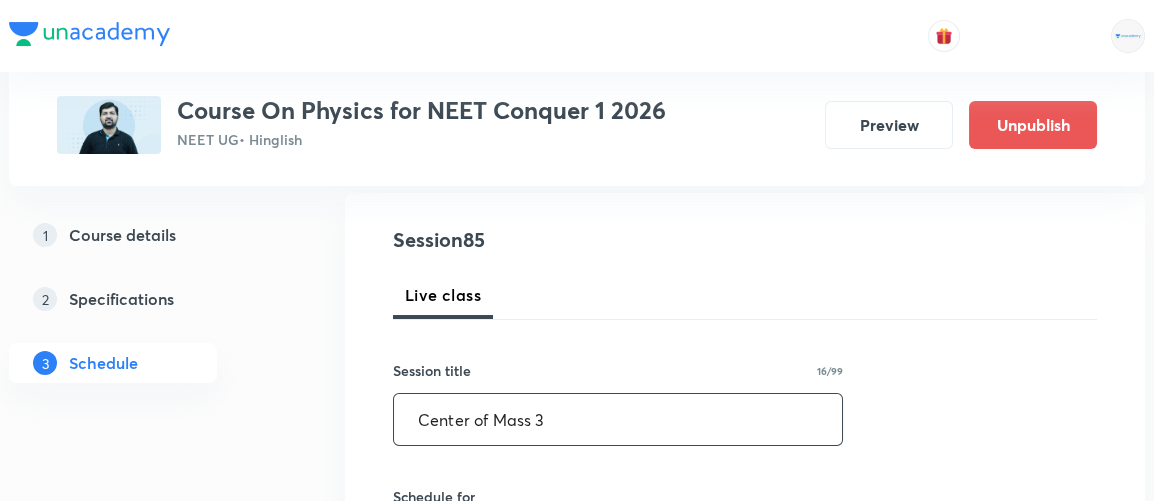 type on "Center of Mass 3" 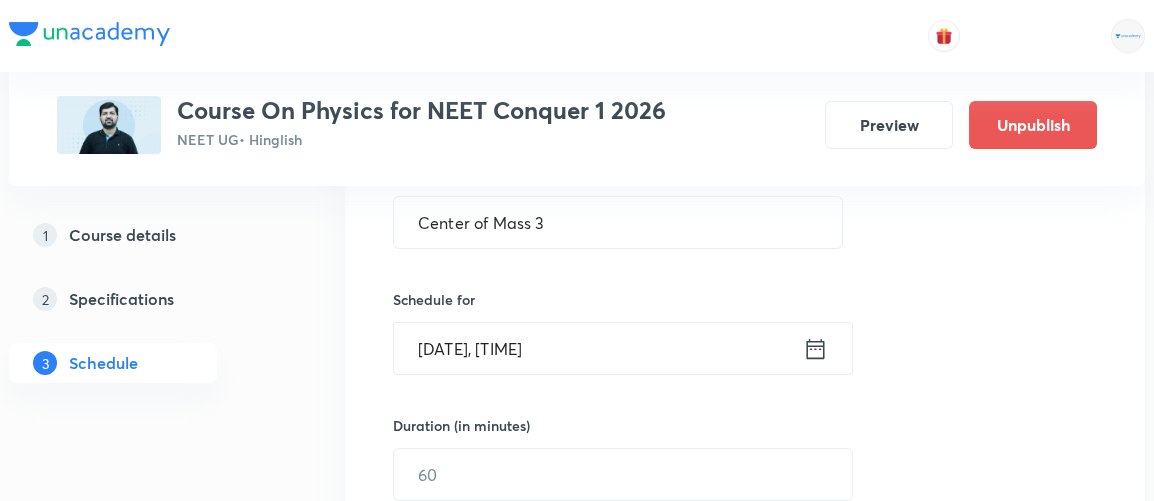 scroll, scrollTop: 412, scrollLeft: 0, axis: vertical 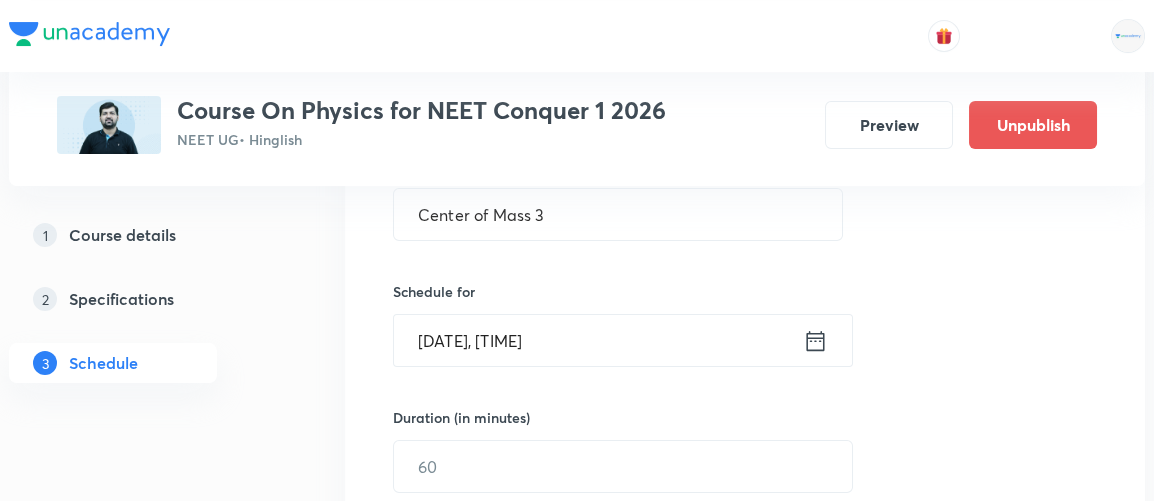 click 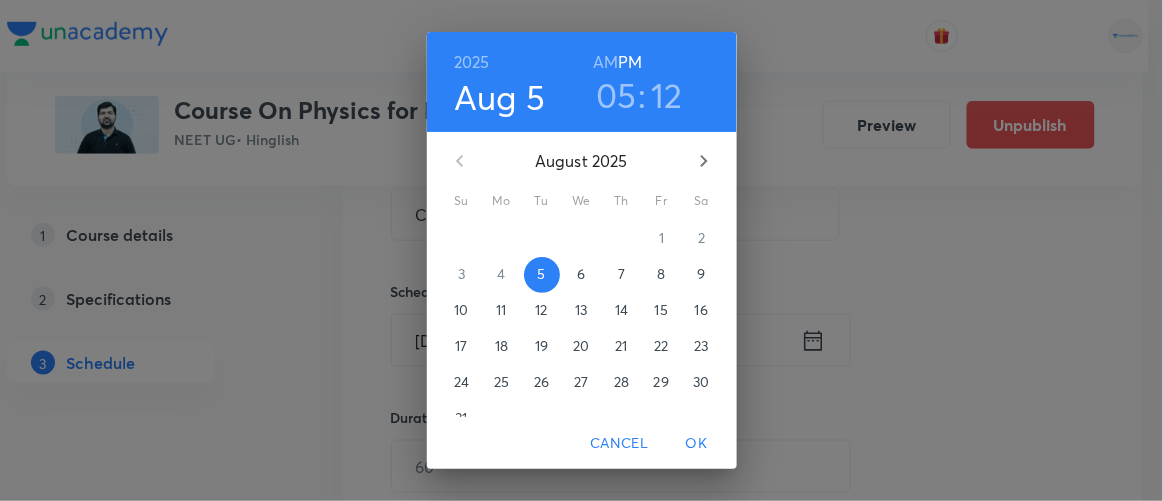 click on "6" at bounding box center [581, 274] 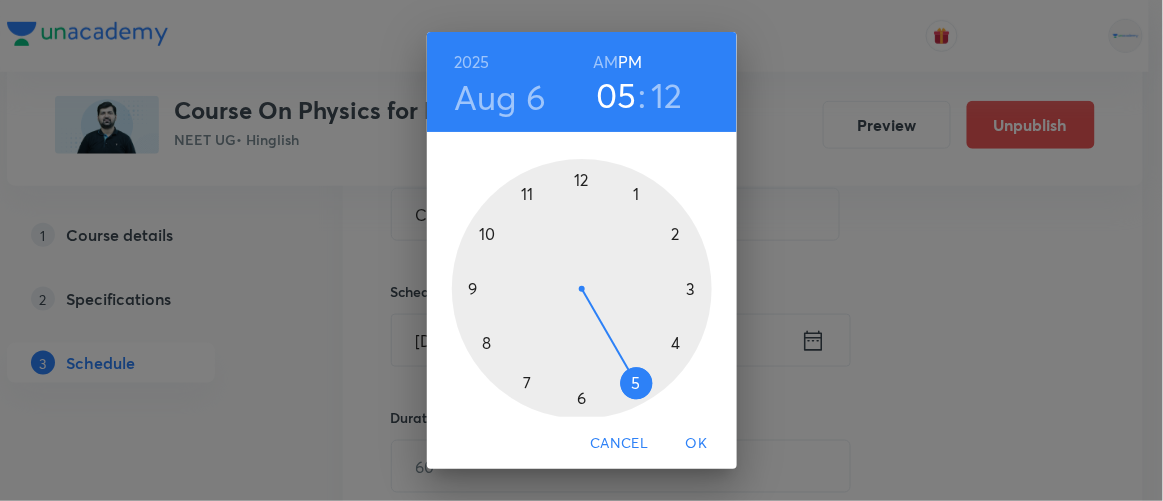 click on "AM" at bounding box center (605, 62) 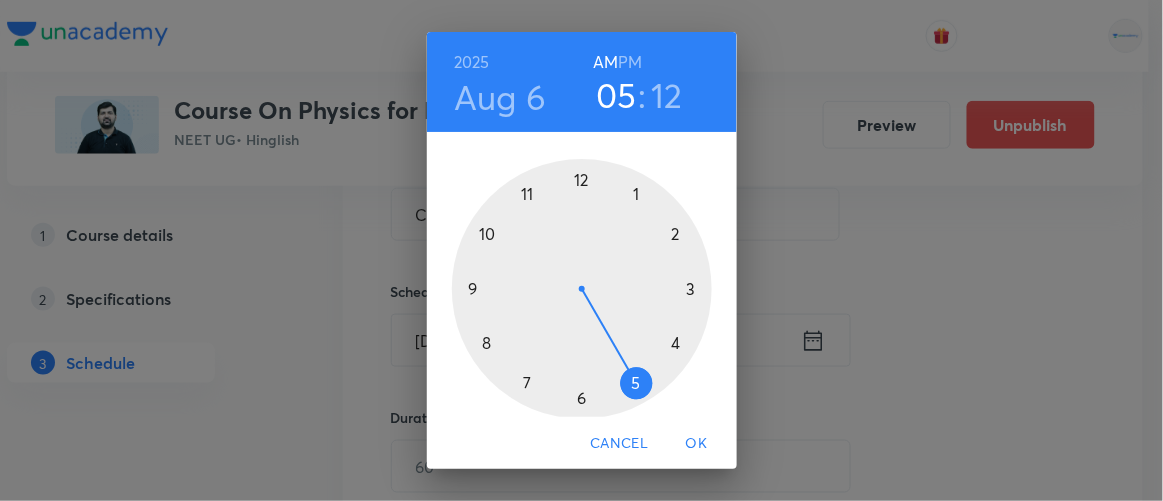 click at bounding box center [582, 289] 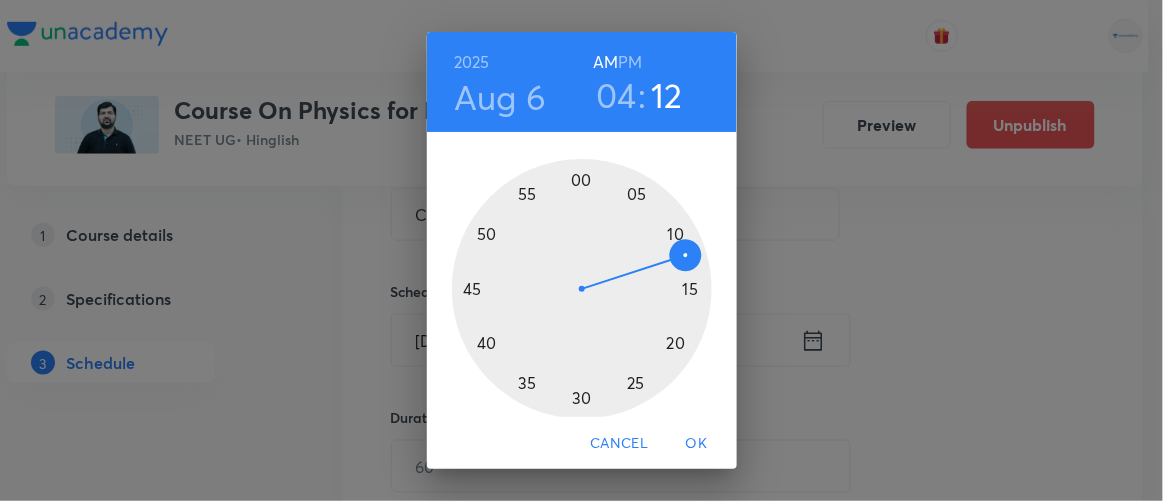 click at bounding box center (582, 289) 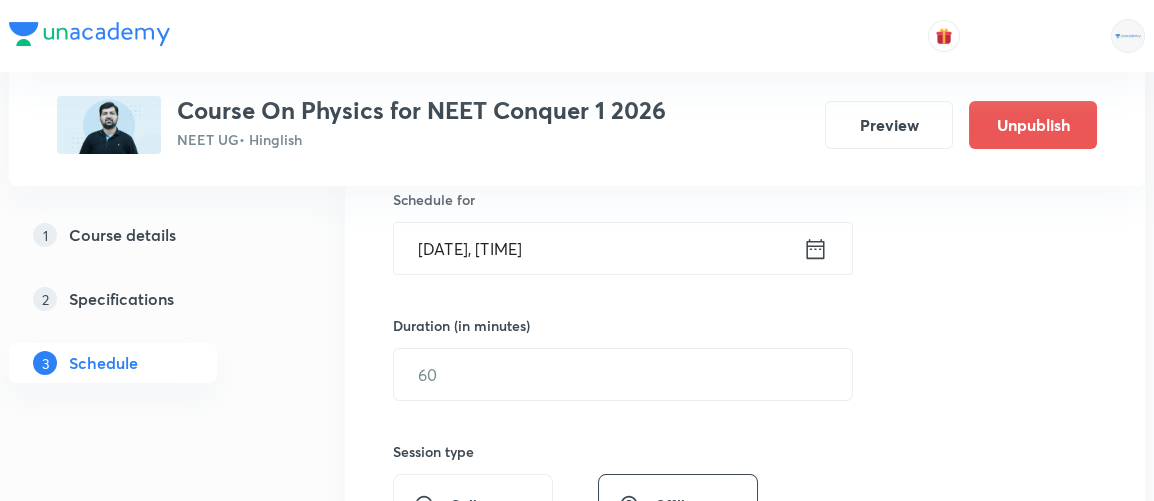 scroll, scrollTop: 492, scrollLeft: 0, axis: vertical 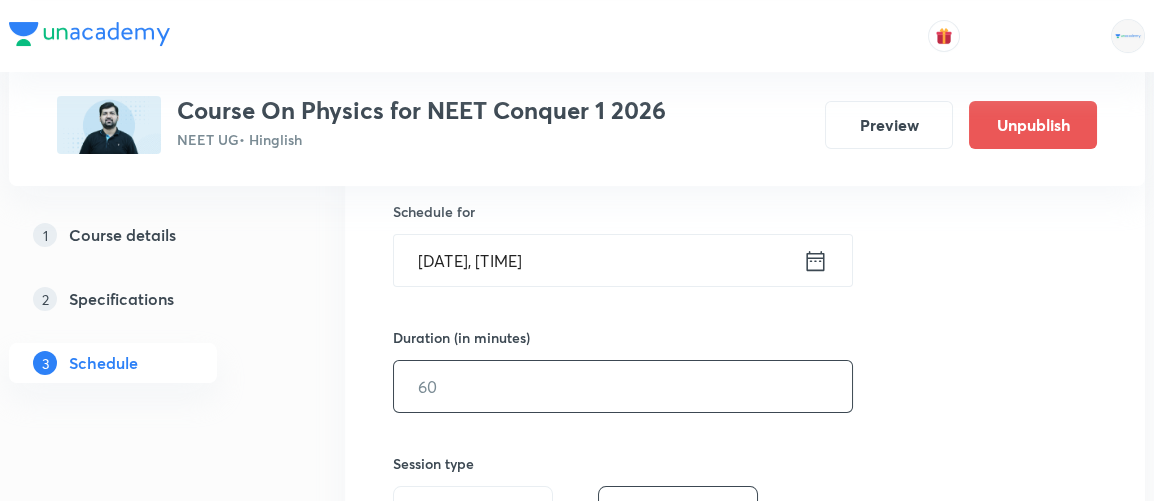 click at bounding box center (623, 386) 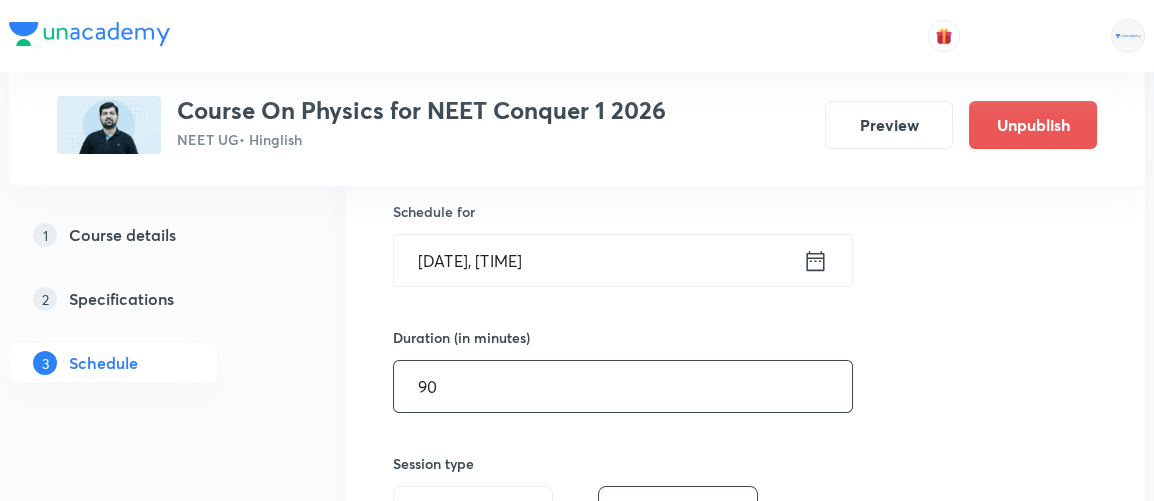 type on "90" 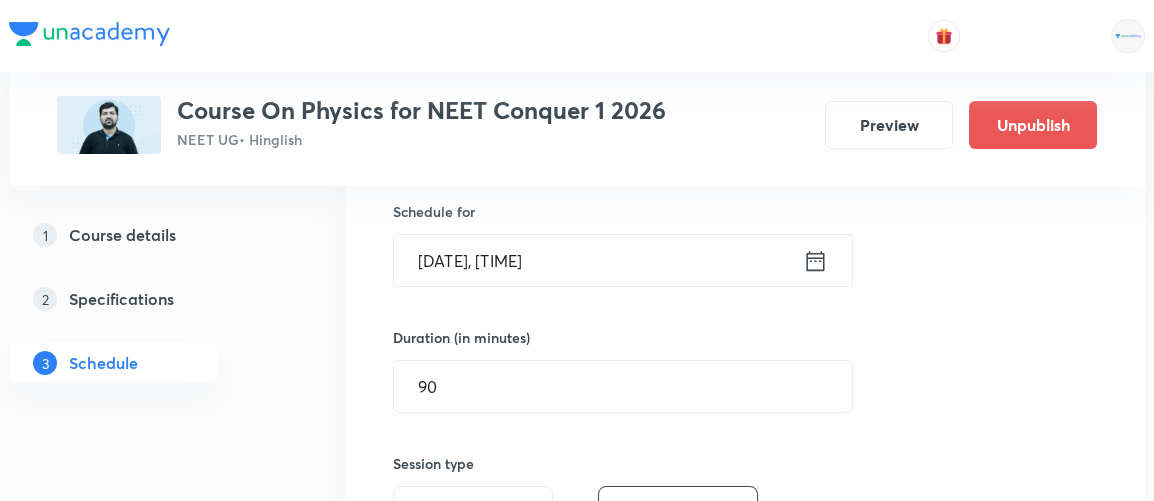 click 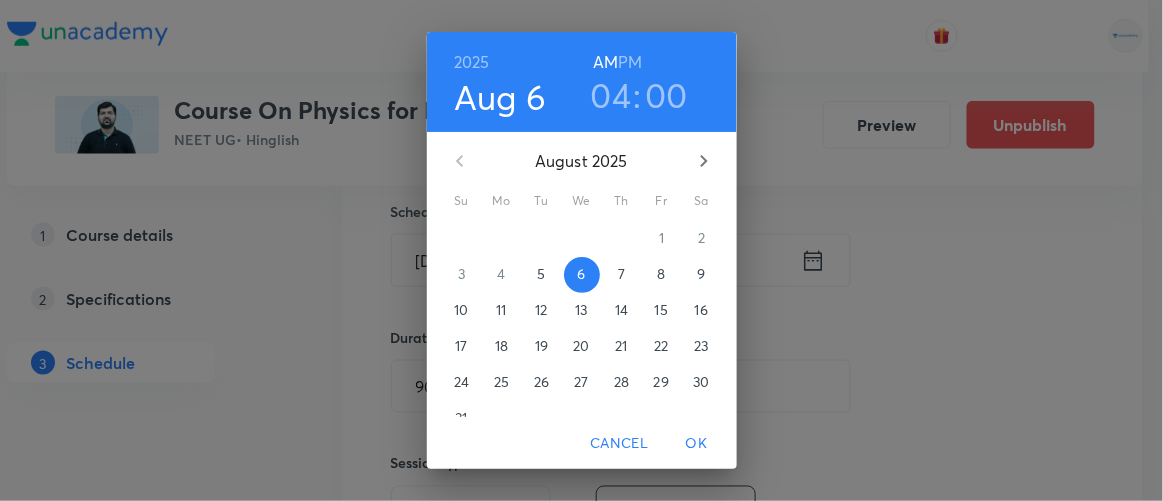 click on "04" at bounding box center [611, 95] 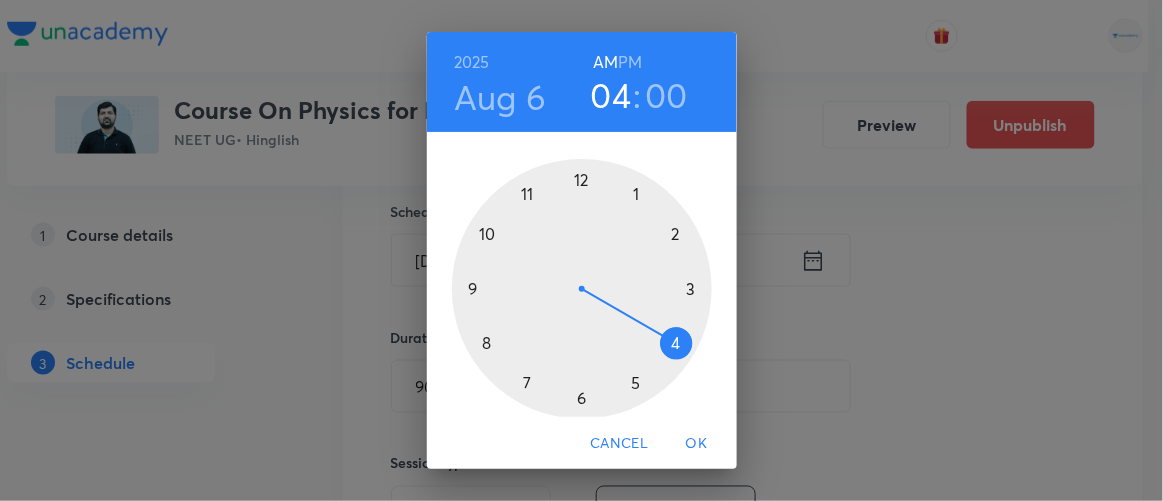 click at bounding box center (582, 289) 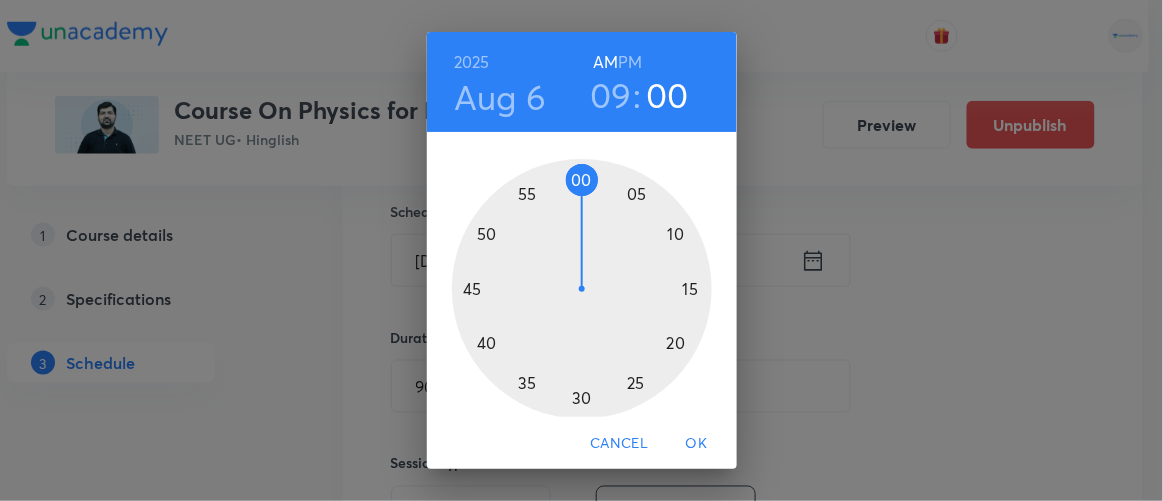 click at bounding box center (582, 289) 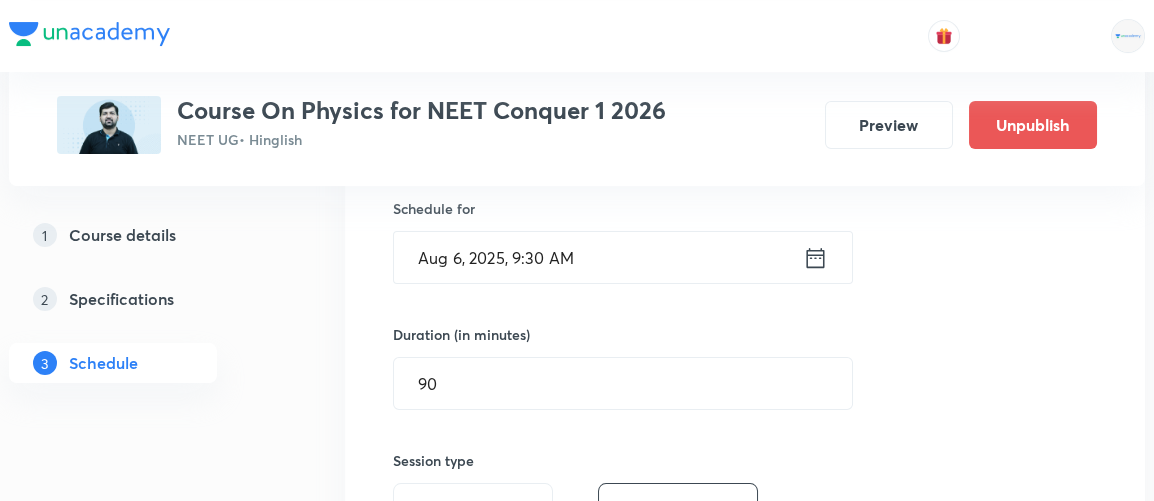 scroll, scrollTop: 496, scrollLeft: 0, axis: vertical 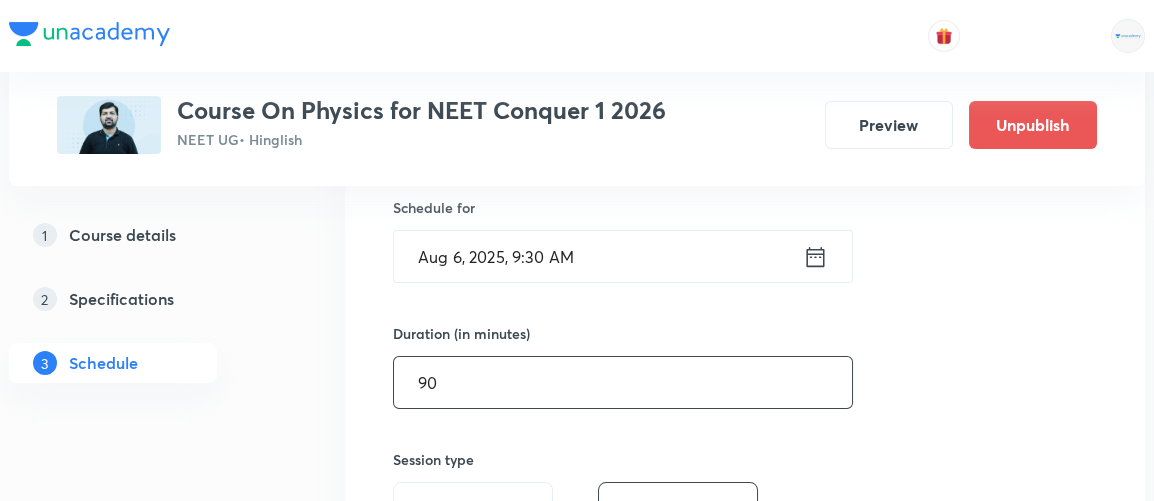 click on "90" at bounding box center [623, 382] 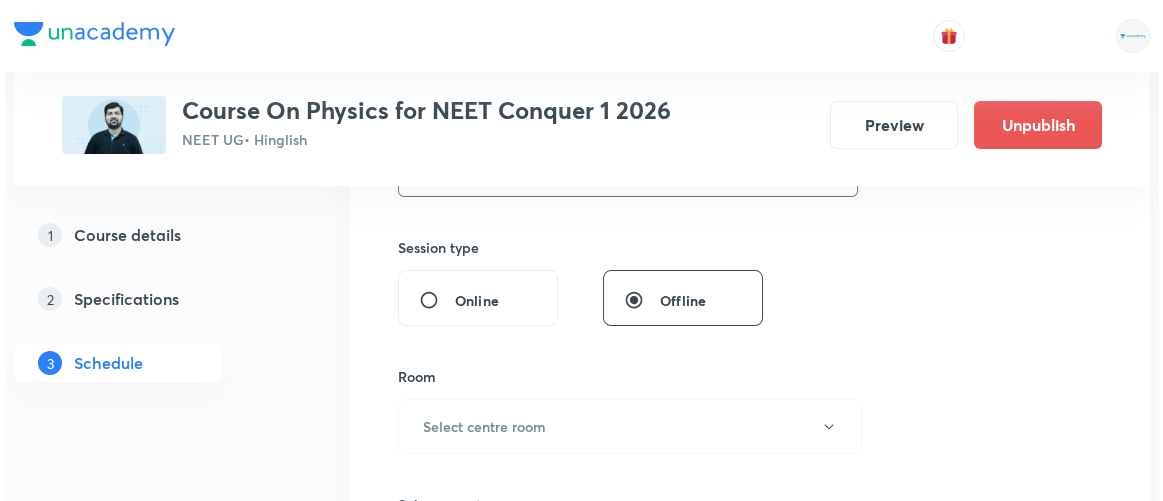 scroll, scrollTop: 709, scrollLeft: 0, axis: vertical 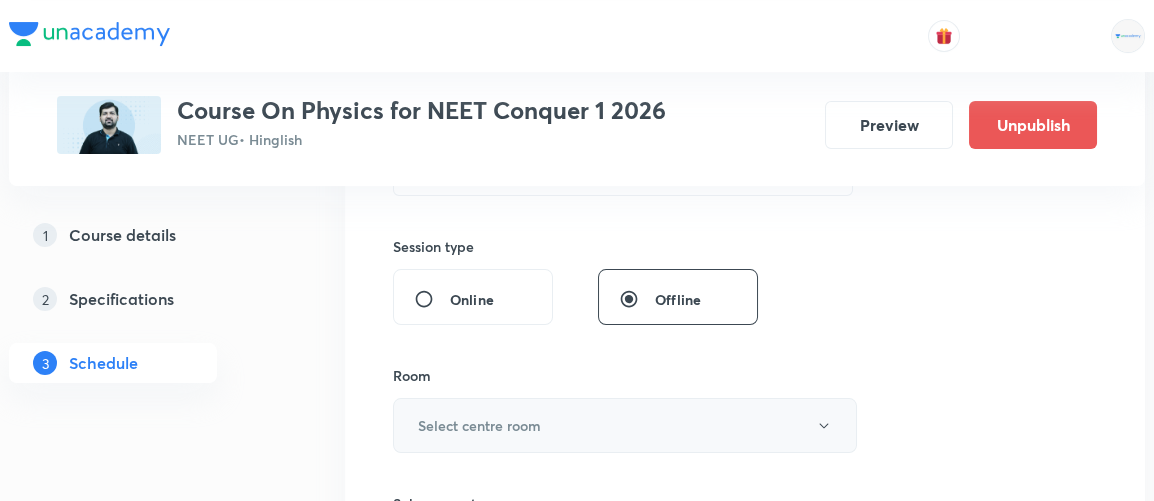 click on "Select centre room" at bounding box center (625, 425) 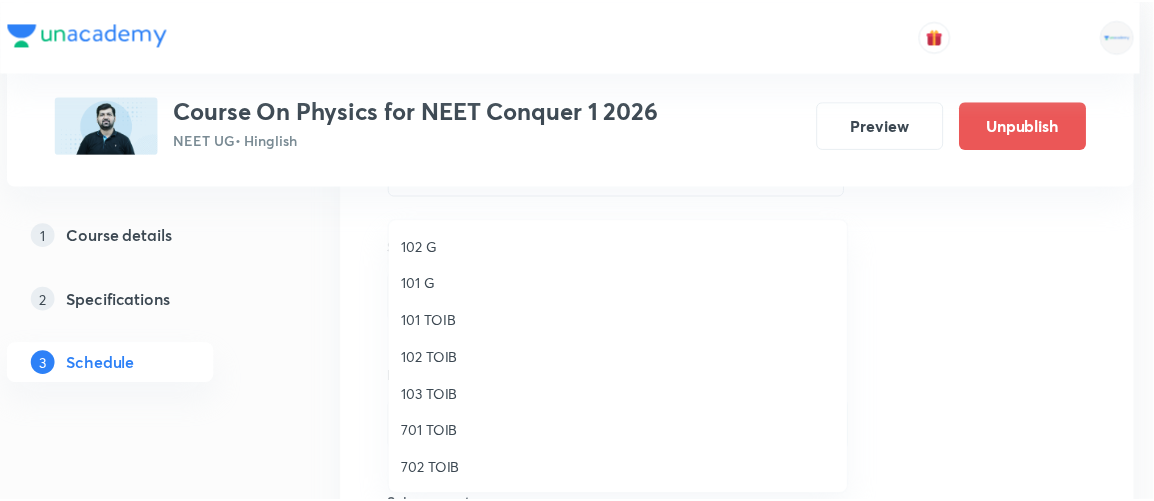 scroll, scrollTop: 184, scrollLeft: 0, axis: vertical 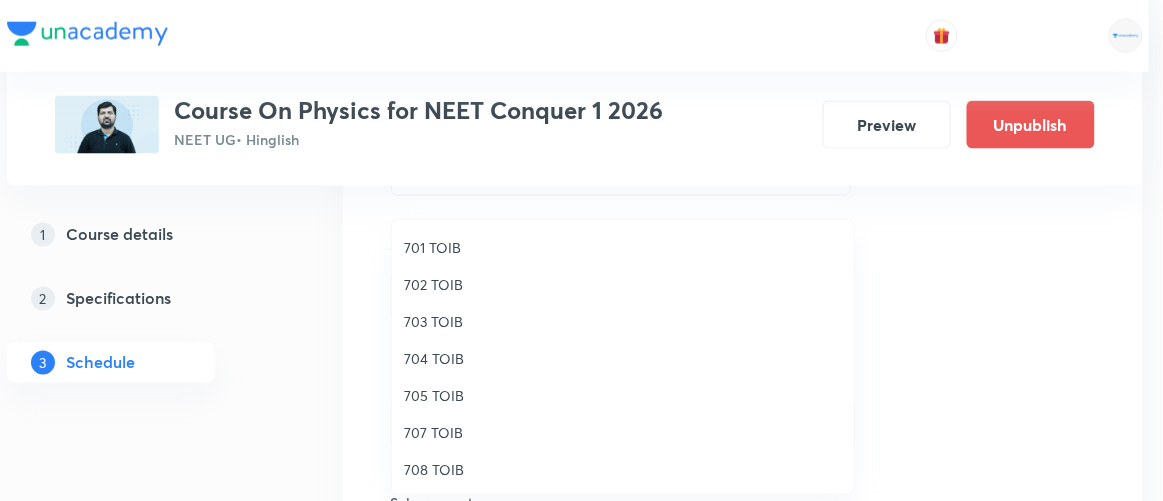 click on "701 TOIB" at bounding box center [623, 247] 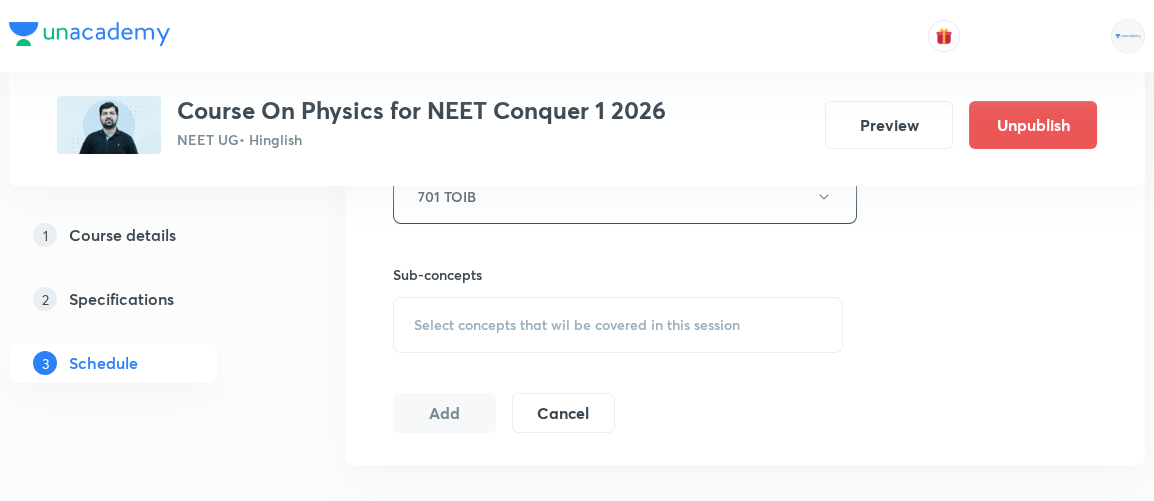 scroll, scrollTop: 939, scrollLeft: 0, axis: vertical 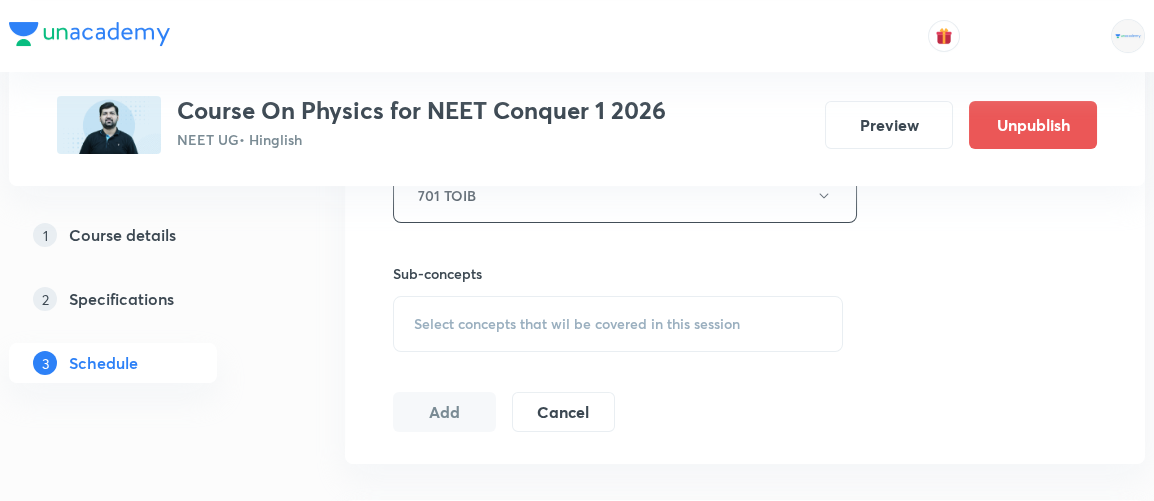 click on "Select concepts that wil be covered in this session" at bounding box center [618, 324] 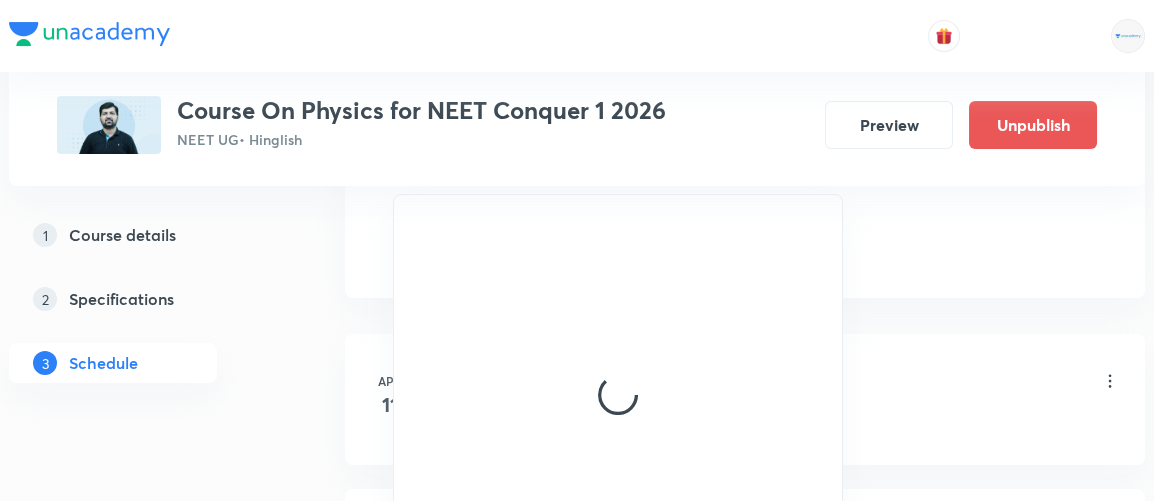 scroll, scrollTop: 1106, scrollLeft: 0, axis: vertical 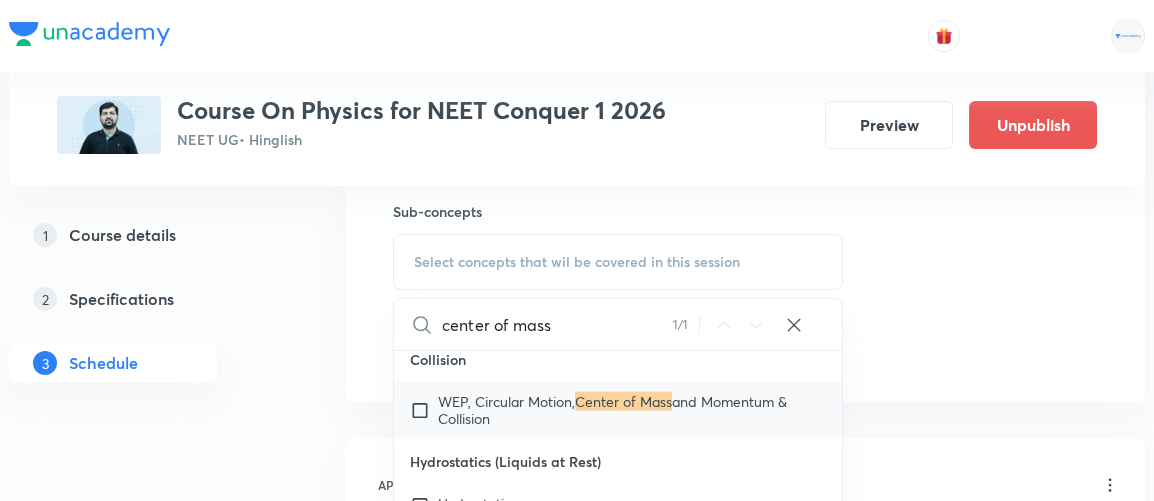 type on "center of mass" 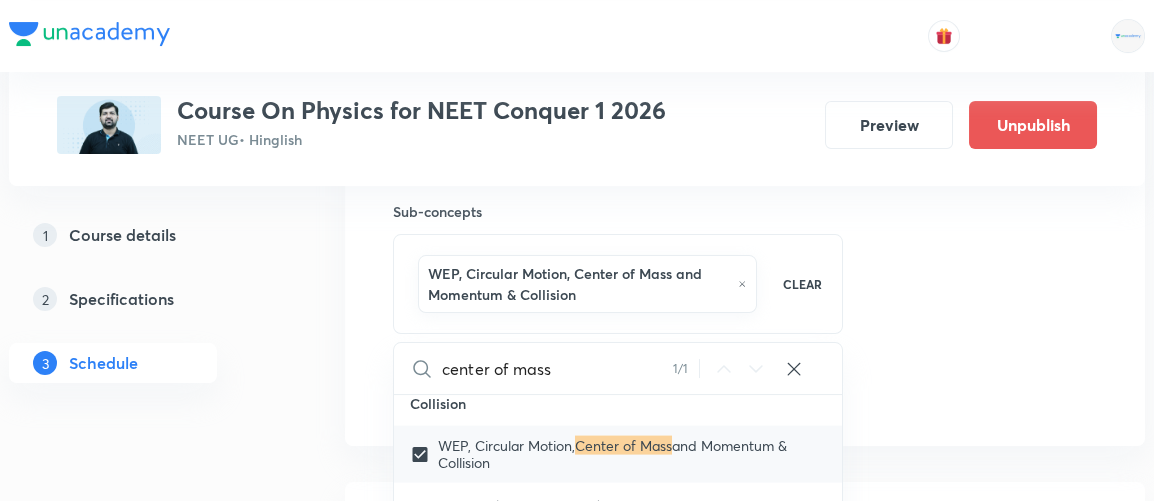click on "Plus Courses Course On Physics for NEET Conquer 1 2026 NEET UG  • Hinglish Preview Unpublish 1 Course details 2 Specifications 3 Schedule Schedule 84  classes Session  85 Live class Session title 16/99 Center of Mass 3 ​ Schedule for Aug 6, 2025, 9:30 AM ​ Duration (in minutes) 90 ​   Session type Online Offline Room 701 TOIB Sub-concepts WEP, Circular Motion, Center of Mass and Momentum & Collision CLEAR center of mass 1 / 1 ​ Units & Dimensions Physical quantity Covered previously Applications of Dimensional Analysis Covered previously Significant Figures Covered previously Units of Physical Quantities Covered previously System of Units Covered previously Dimensions of Some Mathematical Functions Covered previously Unit and Dimension Covered previously Product of Two Vectors Covered previously Subtraction of Vectors Covered previously Cross Product Covered previously Least Count Analysis Errors of Measurement Covered previously Vernier Callipers Covered previously Screw Gauge Zero Error Functions" at bounding box center [577, 6414] 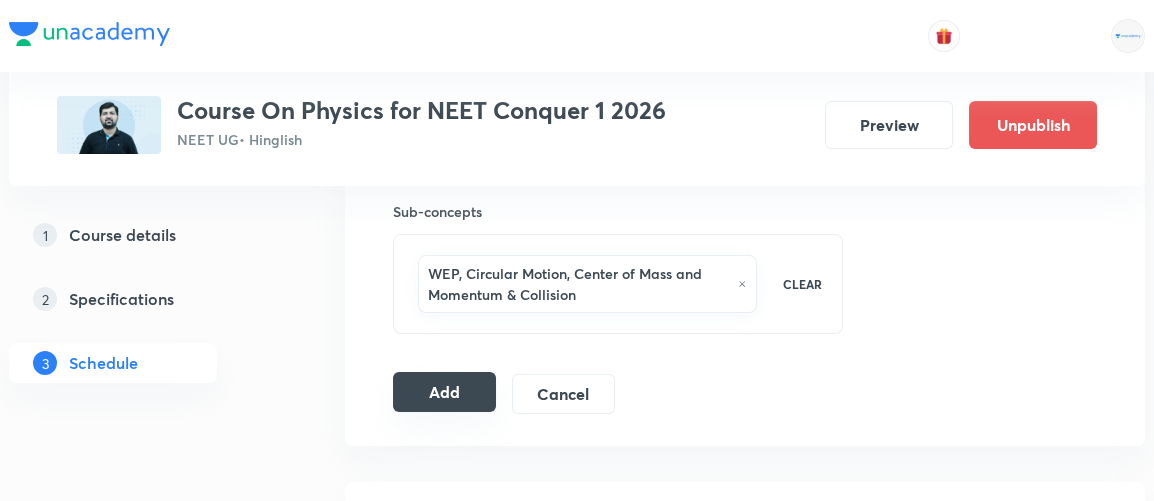 click on "Add" at bounding box center (444, 392) 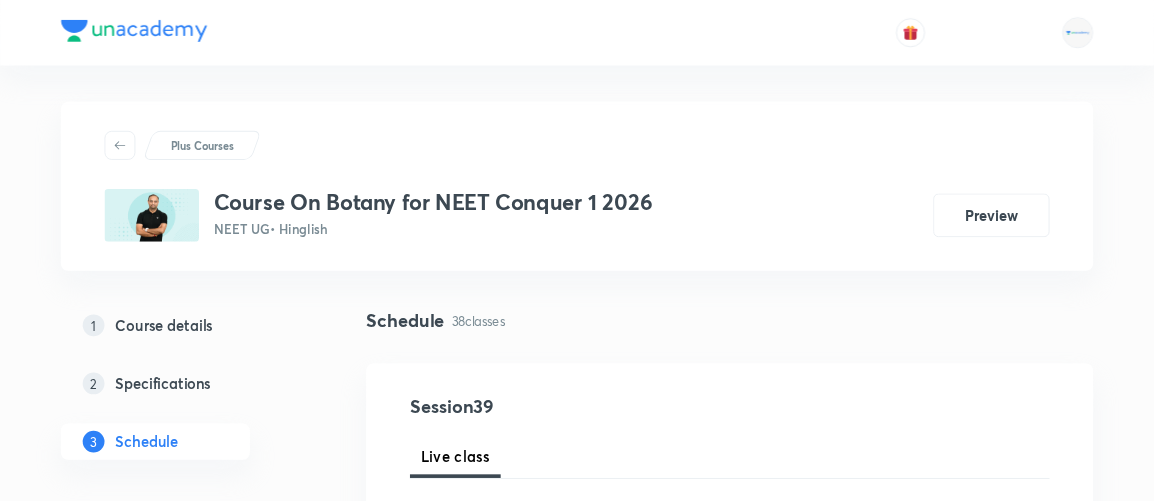 scroll, scrollTop: 0, scrollLeft: 0, axis: both 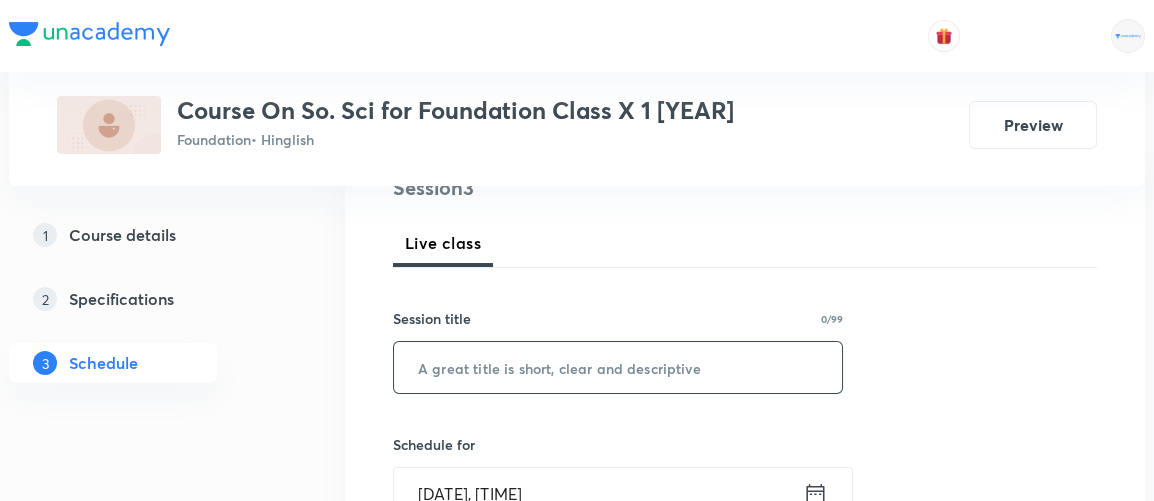 click at bounding box center (618, 367) 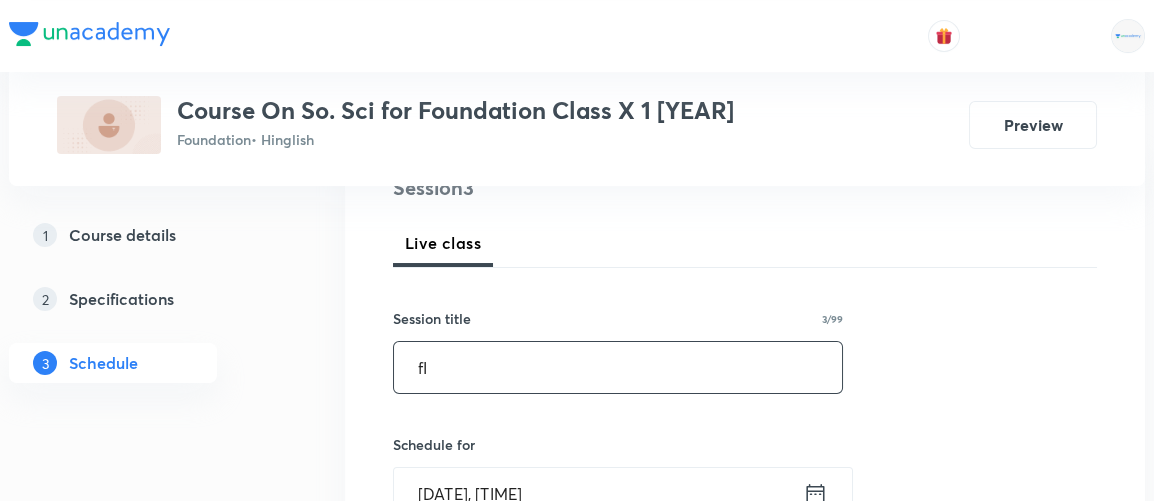 type on "f" 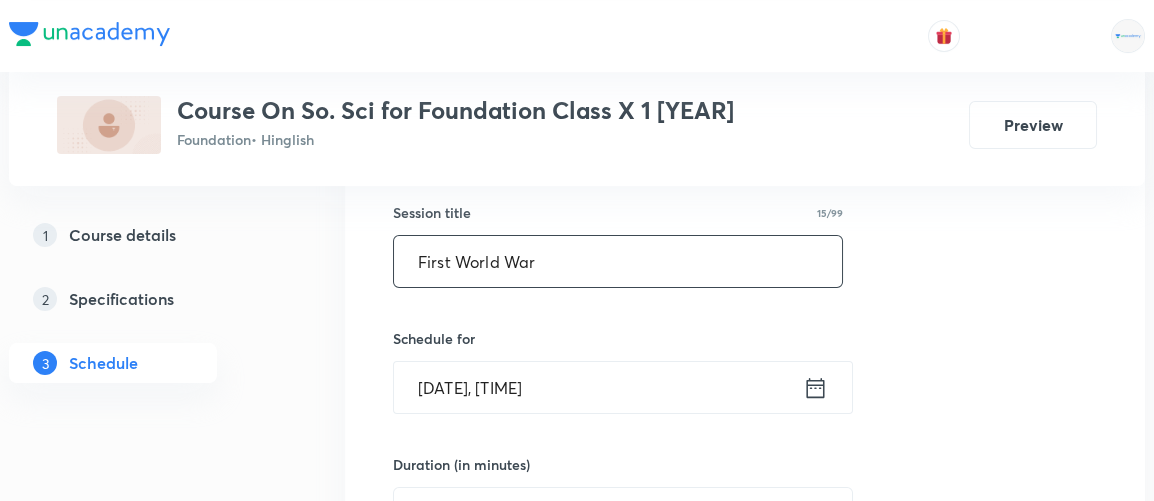 scroll, scrollTop: 366, scrollLeft: 0, axis: vertical 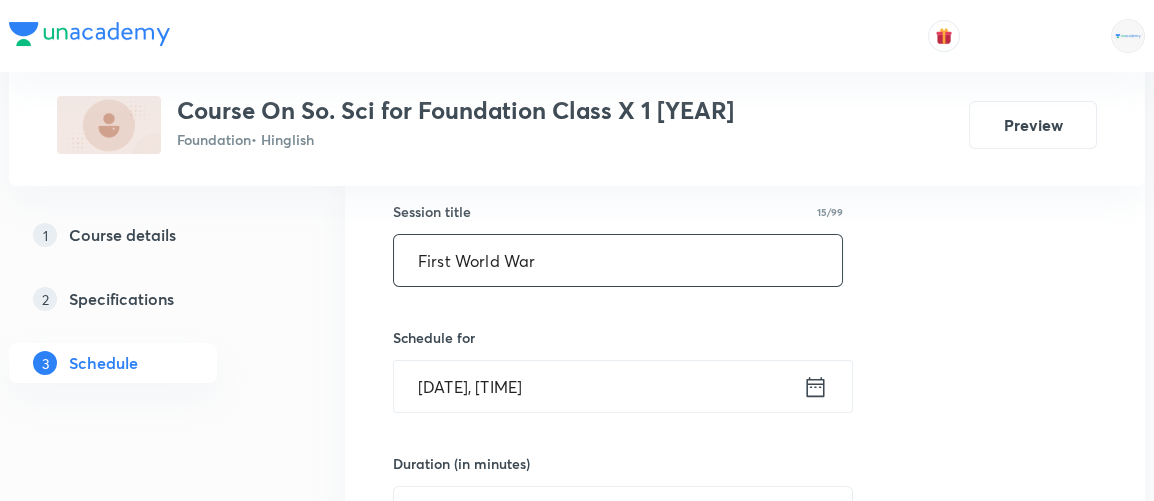 type on "First World War" 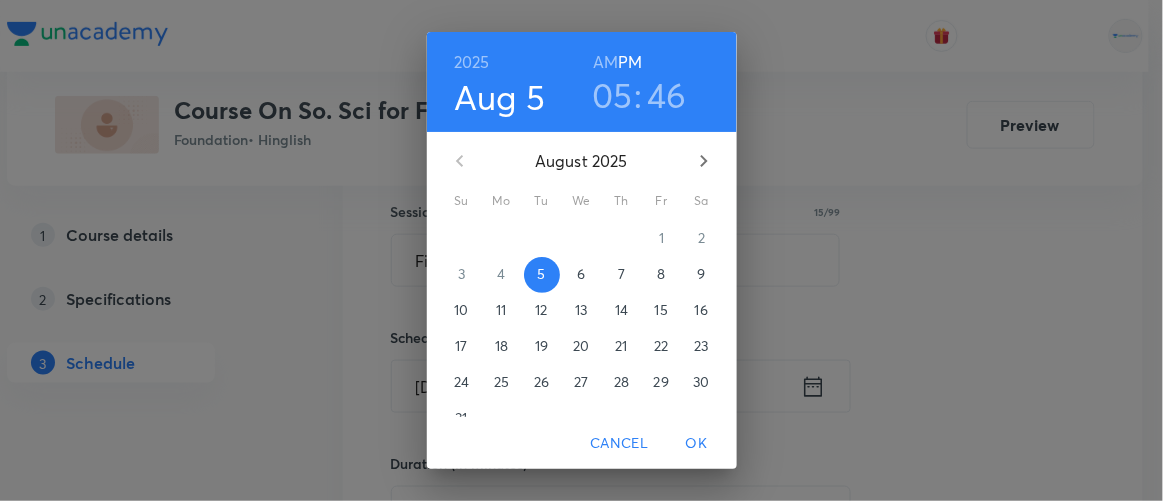 click on "46" at bounding box center [667, 95] 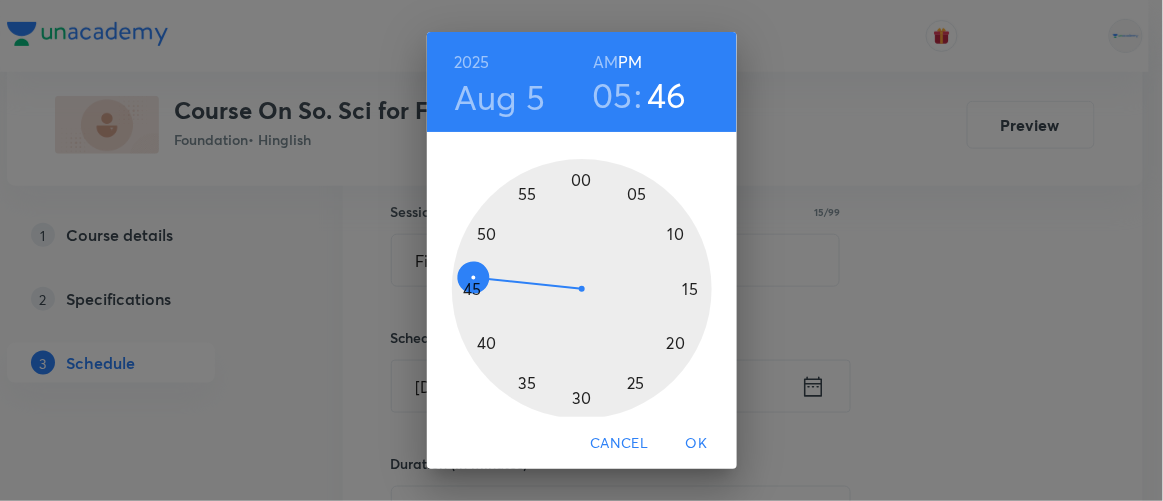 click at bounding box center (582, 289) 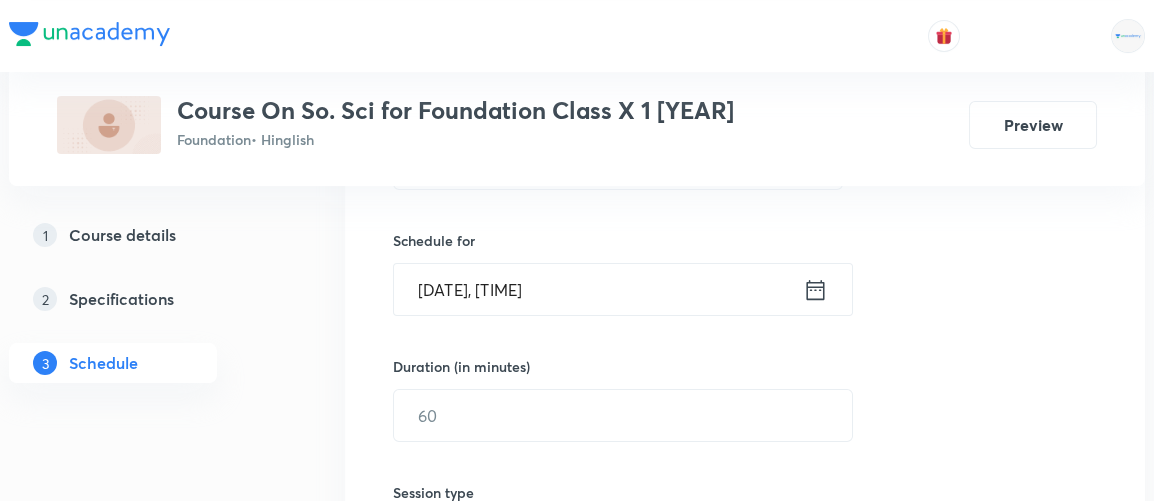 scroll, scrollTop: 464, scrollLeft: 0, axis: vertical 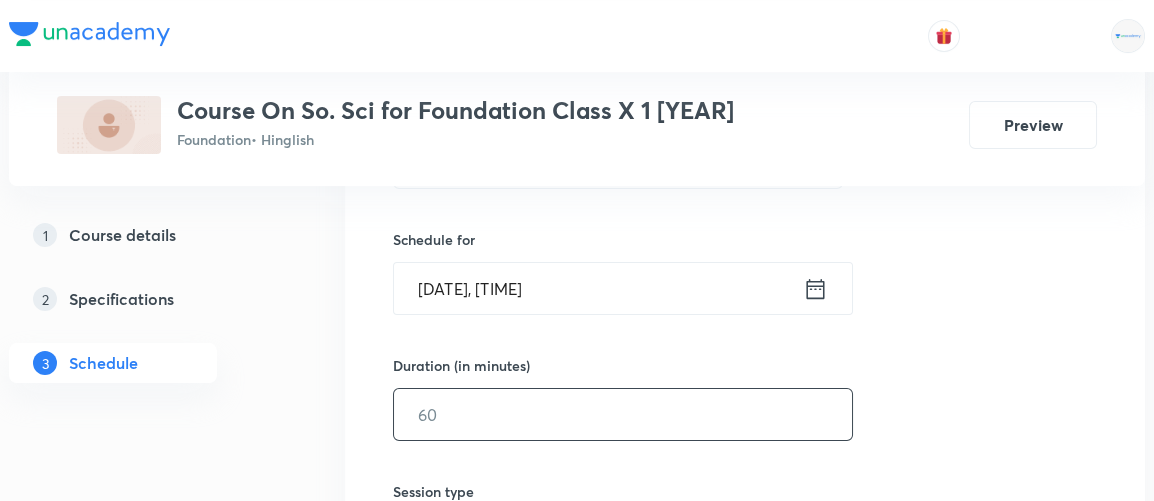 click at bounding box center (623, 414) 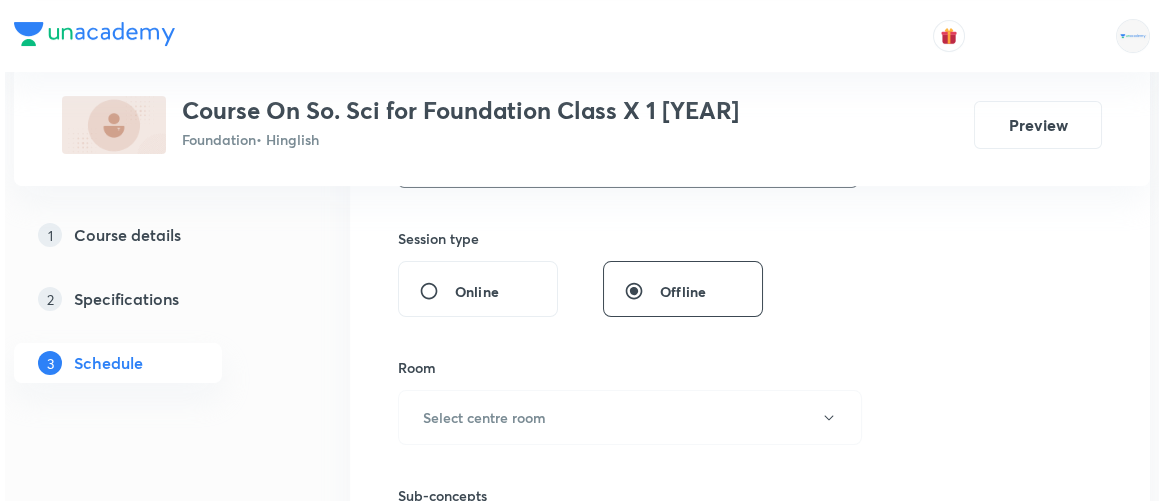 scroll, scrollTop: 718, scrollLeft: 0, axis: vertical 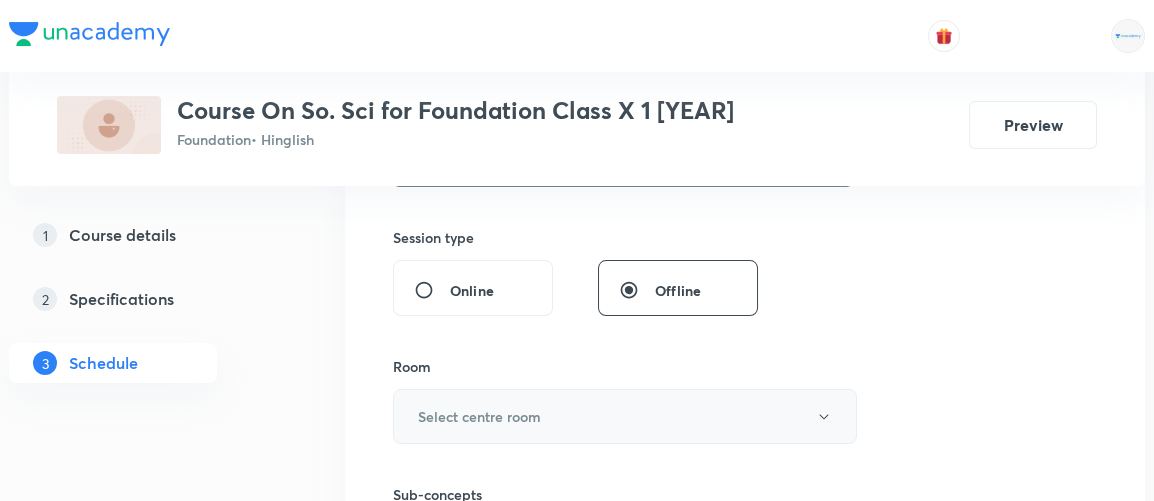 type on "90" 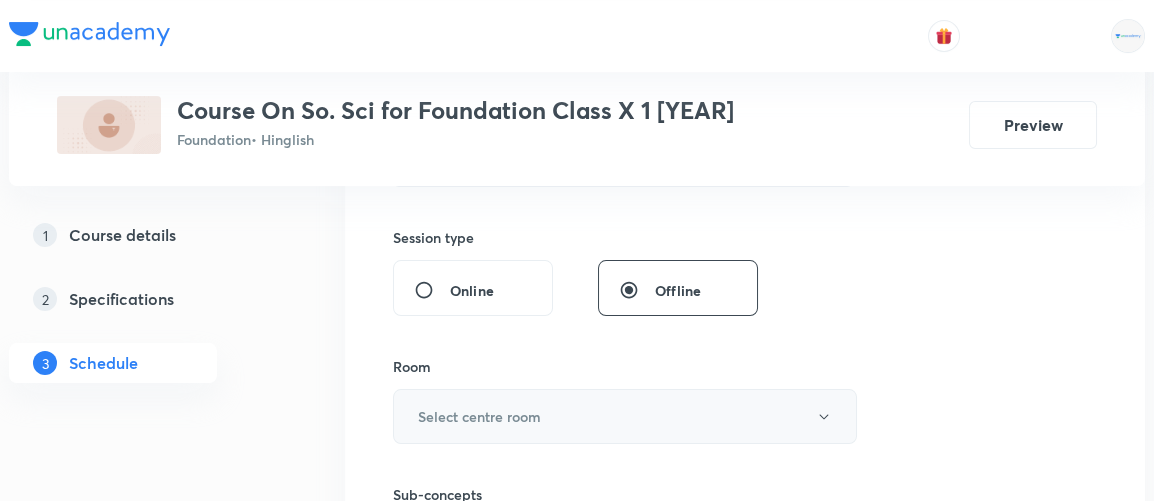 click on "Select centre room" at bounding box center [625, 416] 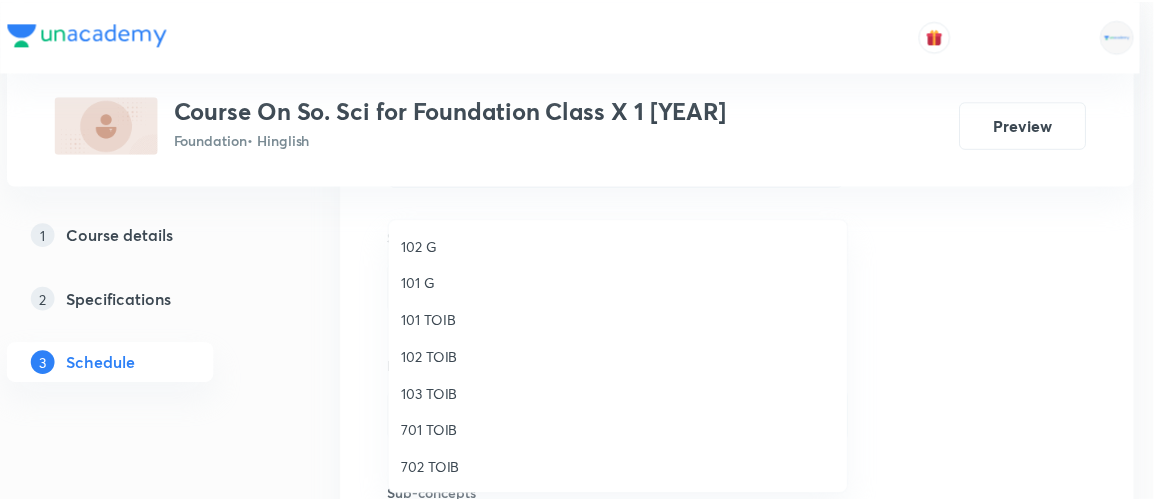 scroll, scrollTop: 184, scrollLeft: 0, axis: vertical 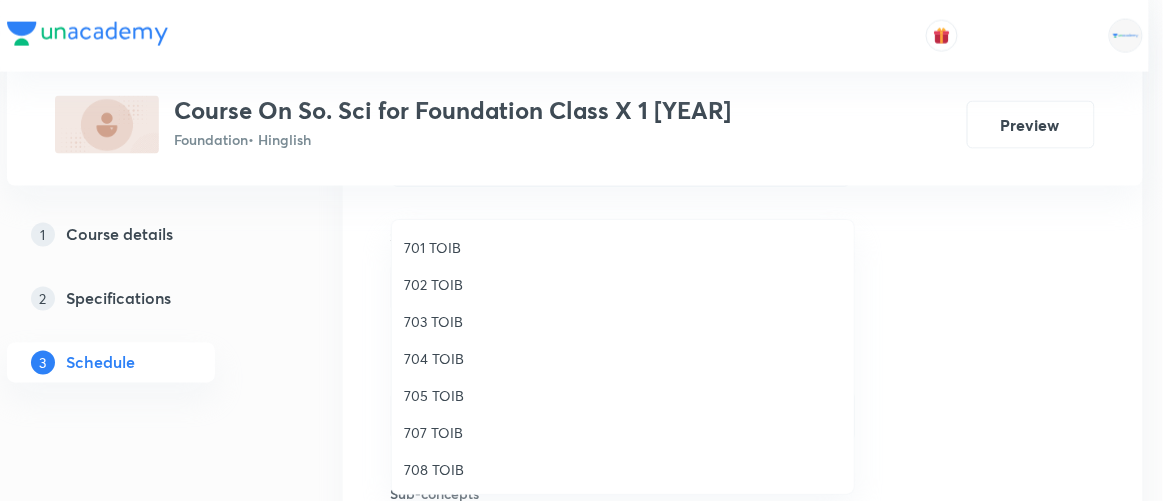 click on "708 TOIB" at bounding box center [623, 469] 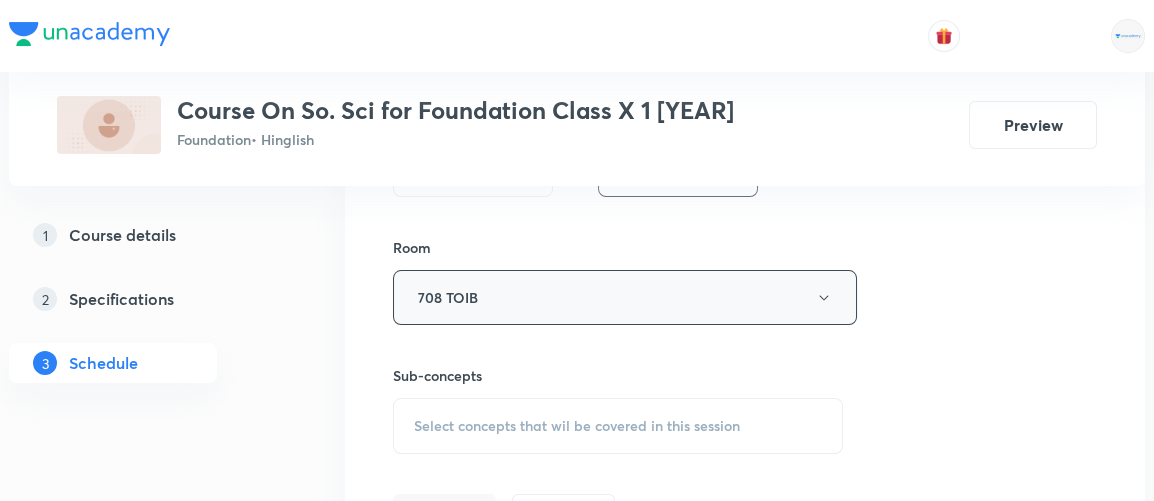 scroll, scrollTop: 838, scrollLeft: 0, axis: vertical 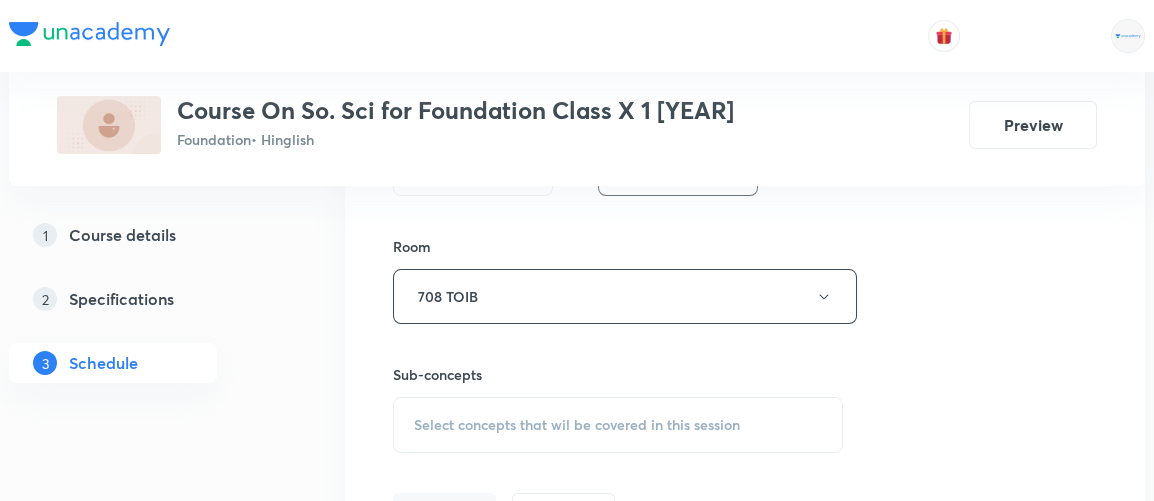 click on "Select concepts that wil be covered in this session" at bounding box center [577, 425] 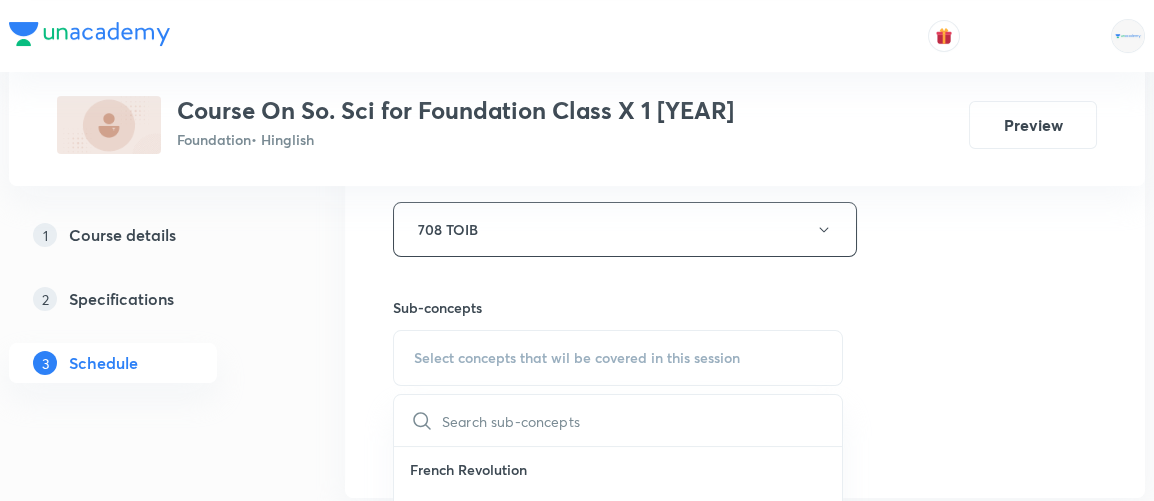 scroll, scrollTop: 909, scrollLeft: 0, axis: vertical 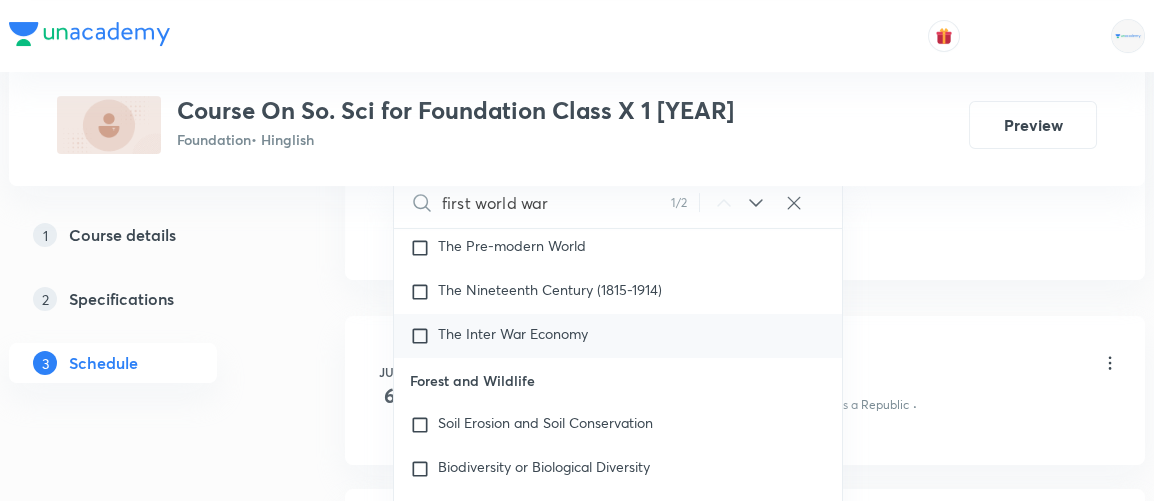 type on "first world war" 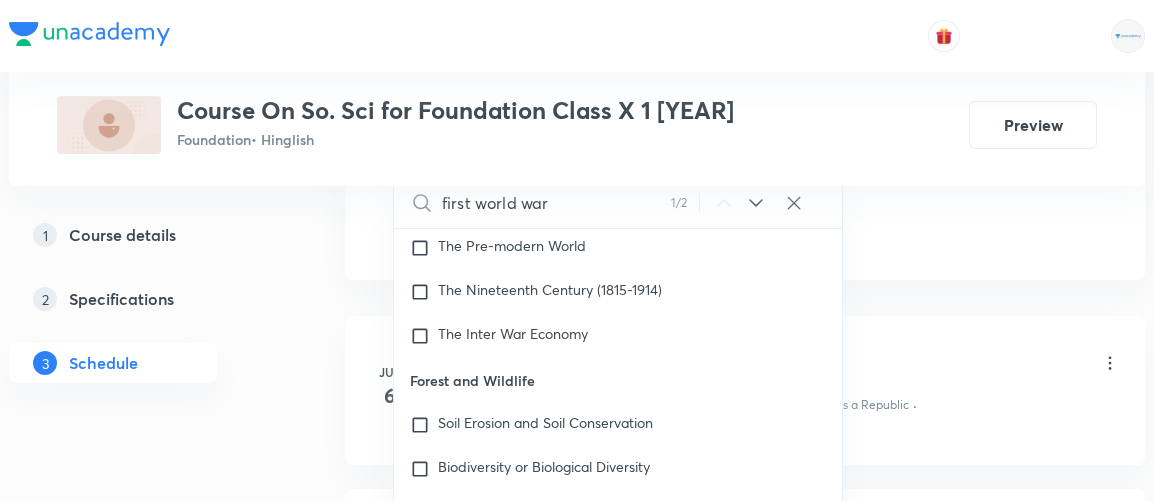 checkbox on "true" 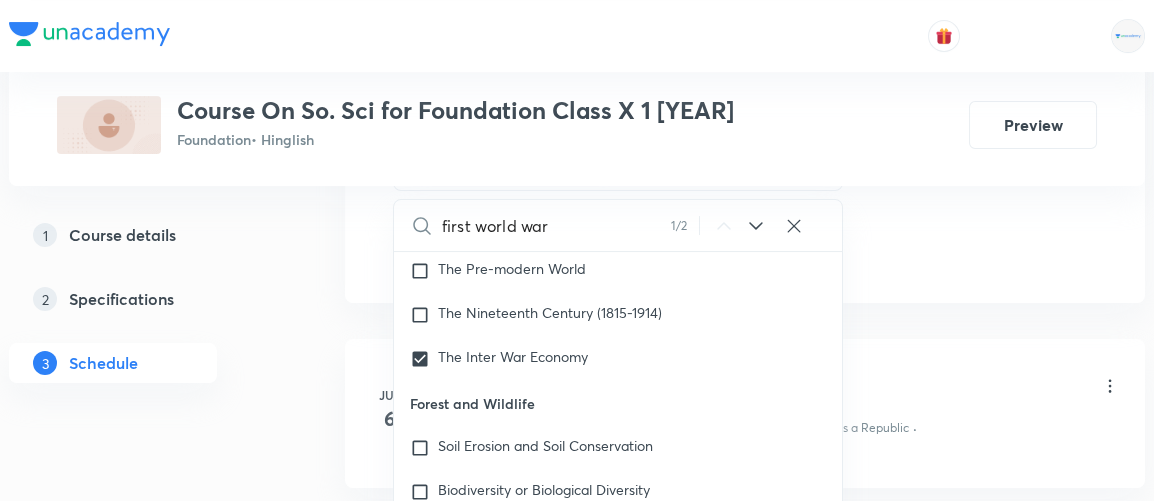 click on "1 Course details 2 Specifications 3 Schedule" at bounding box center (145, 311) 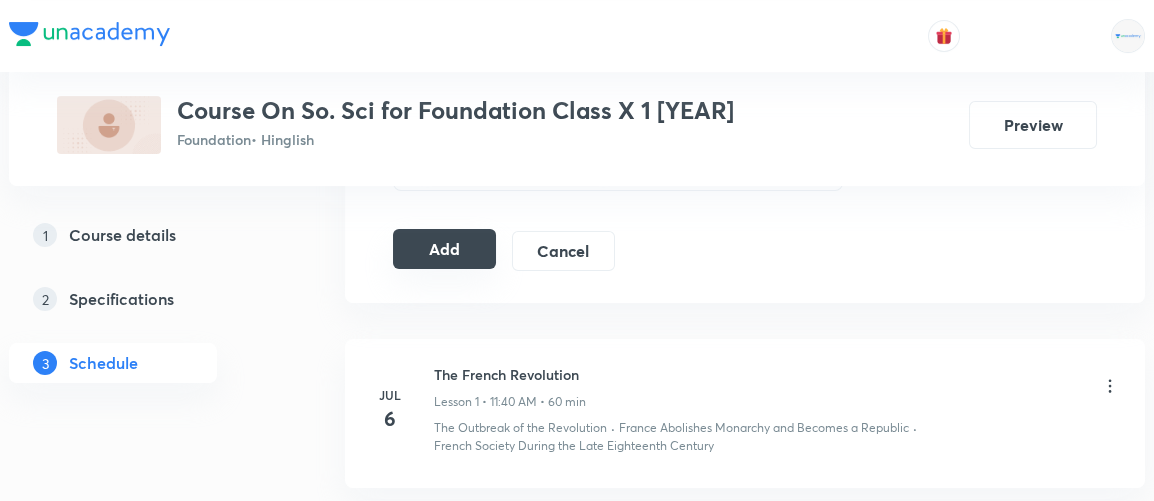 click on "Add" at bounding box center [444, 249] 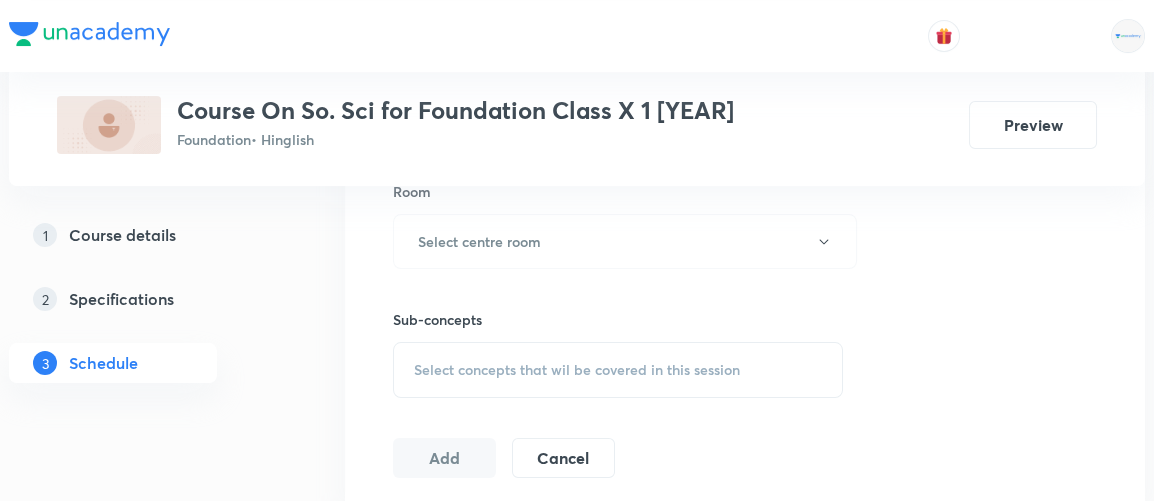 scroll, scrollTop: 459, scrollLeft: 0, axis: vertical 